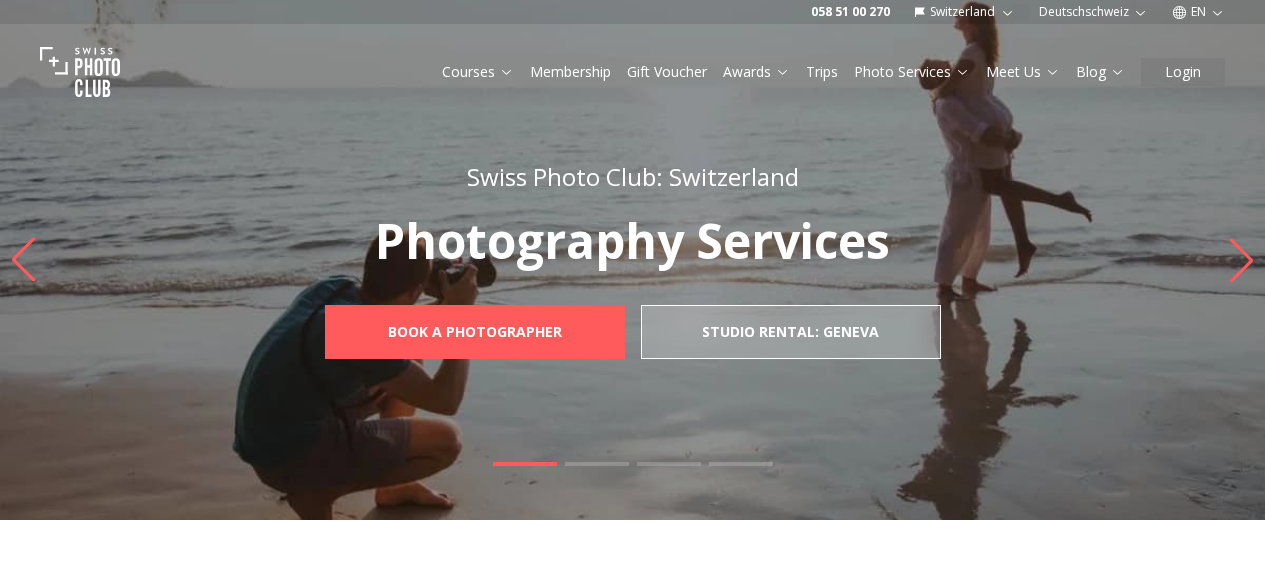 scroll, scrollTop: 0, scrollLeft: 0, axis: both 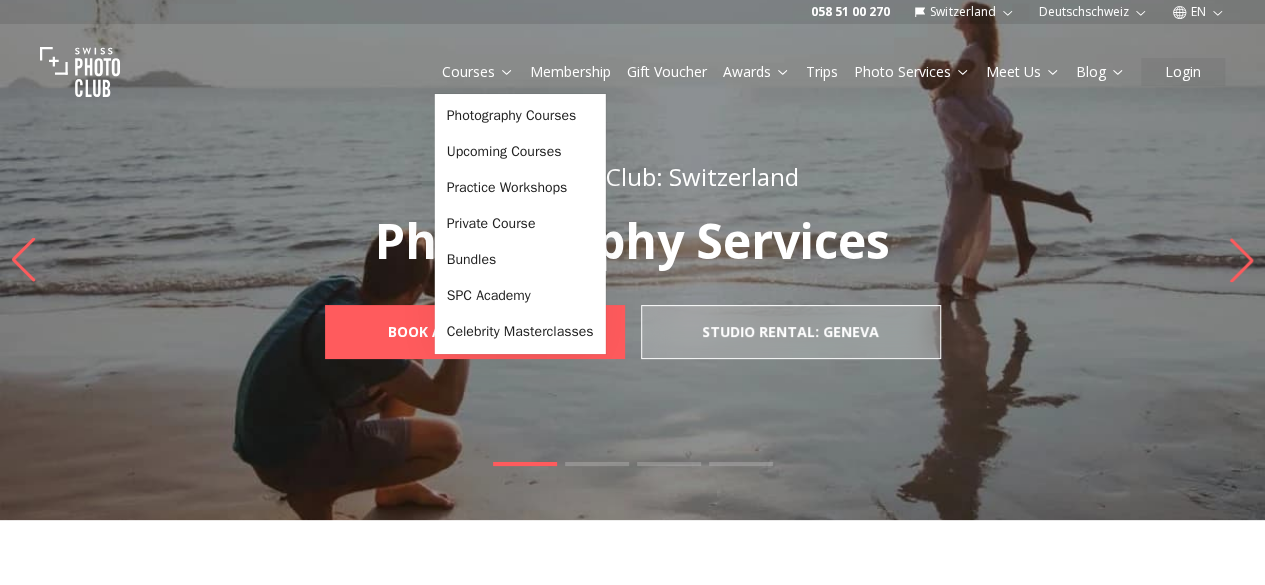 click on "Courses" at bounding box center [478, 72] 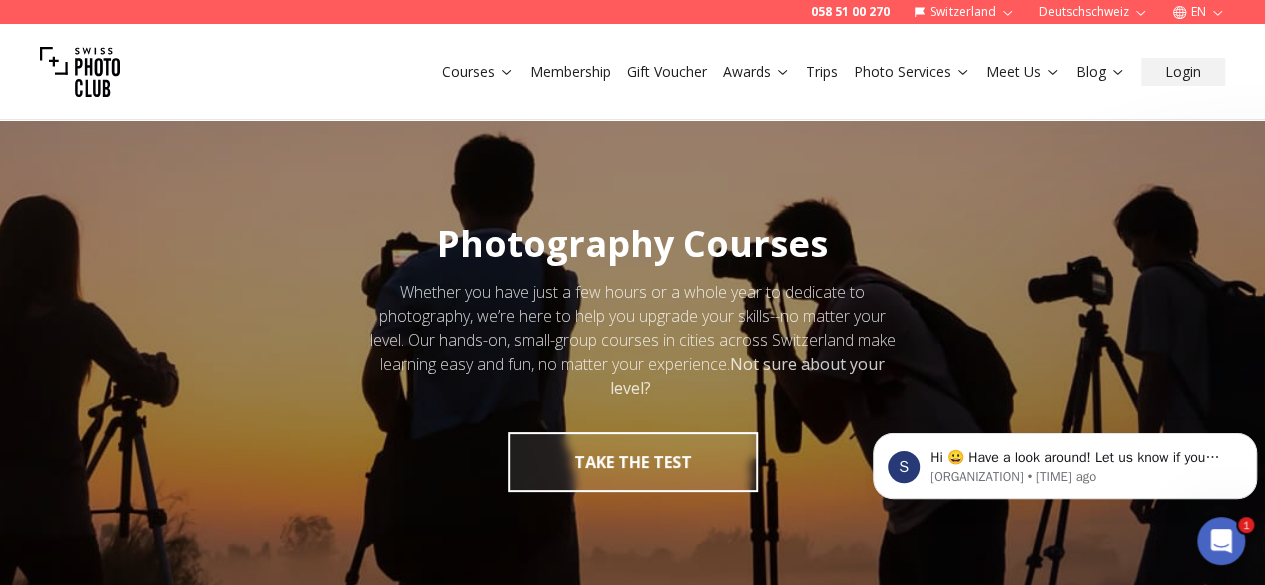 scroll, scrollTop: 0, scrollLeft: 0, axis: both 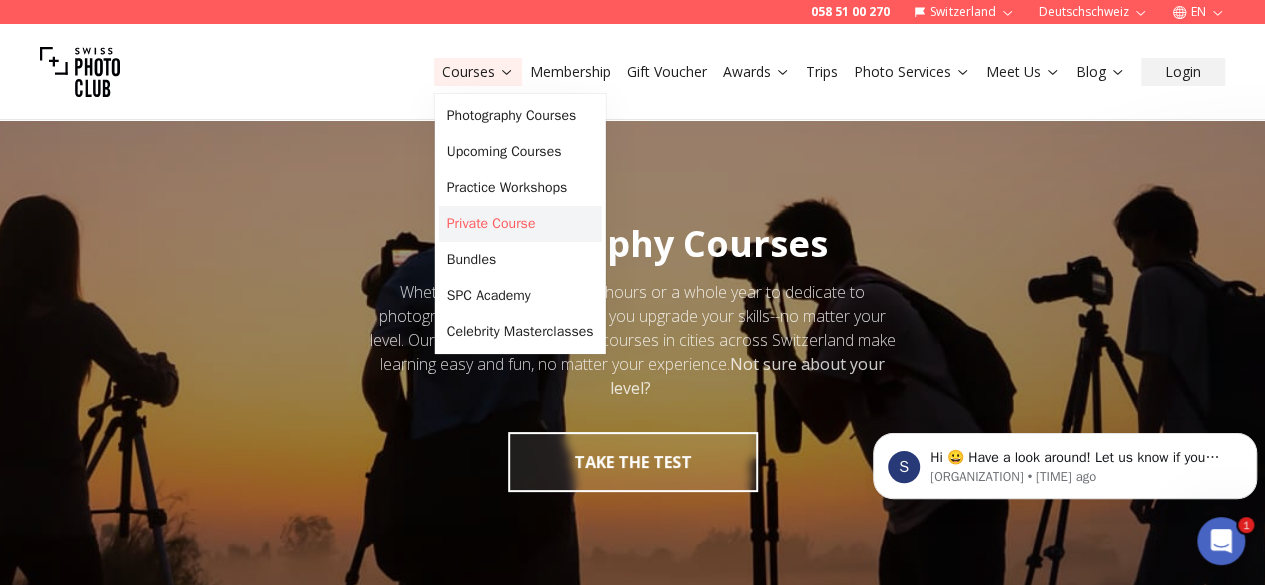 click on "Private Course" at bounding box center (520, 224) 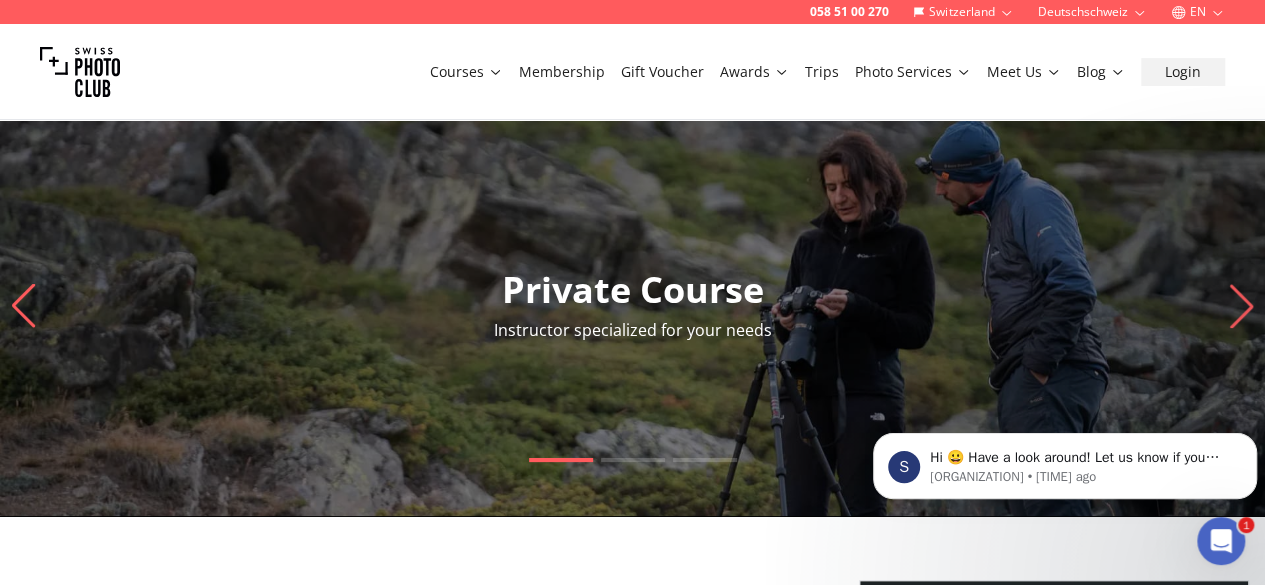 click 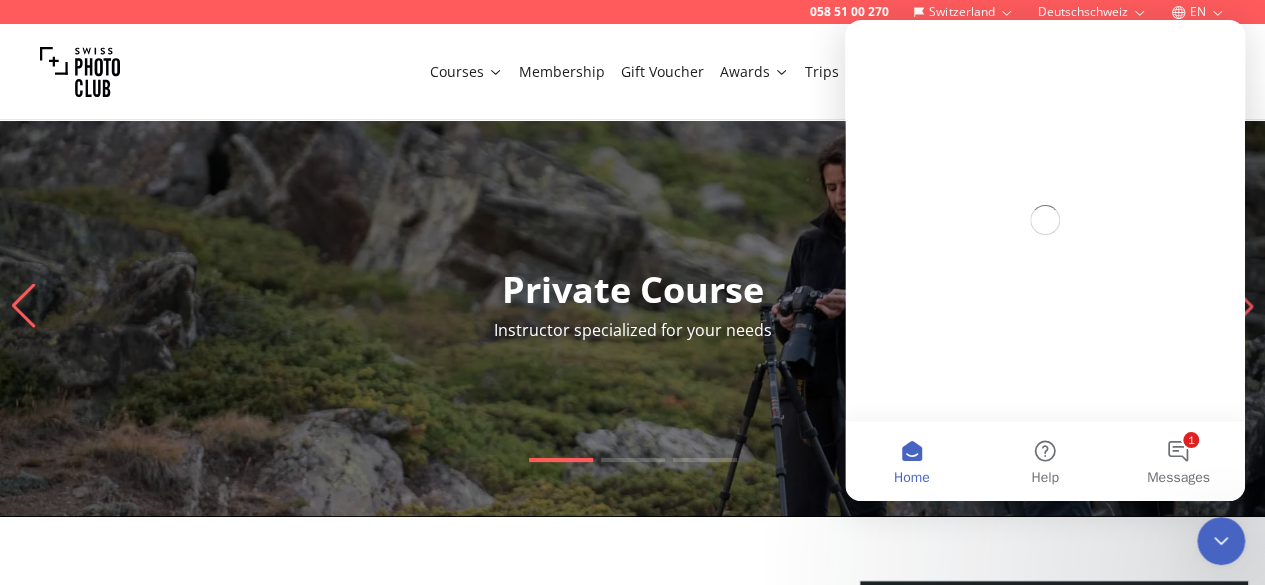 scroll, scrollTop: 0, scrollLeft: 0, axis: both 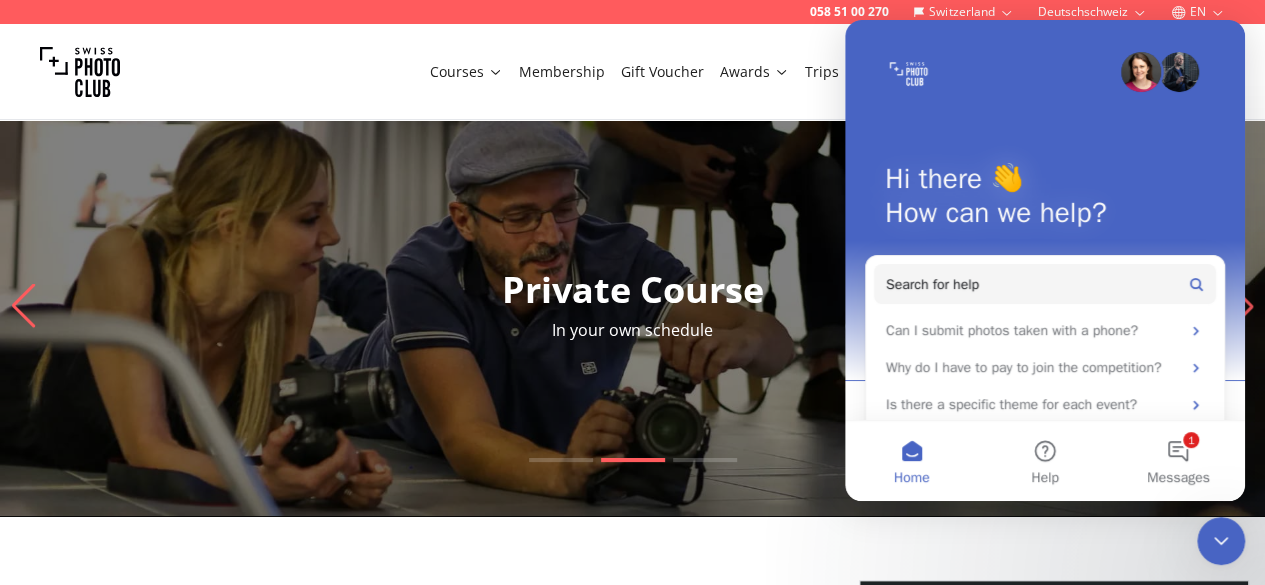 click 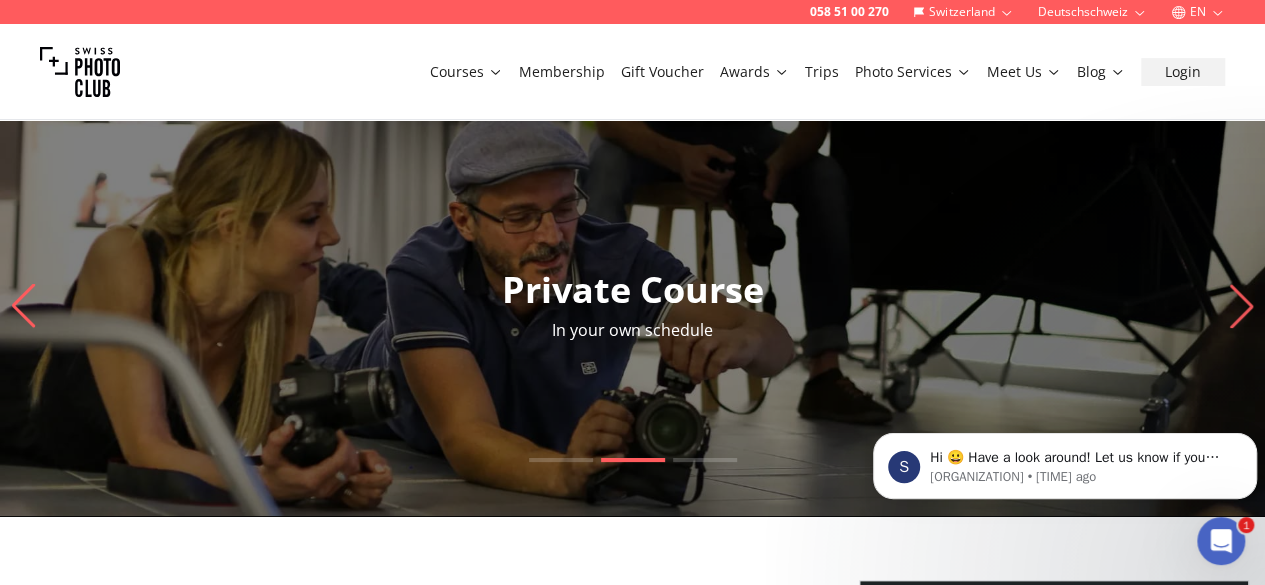 scroll, scrollTop: 0, scrollLeft: 0, axis: both 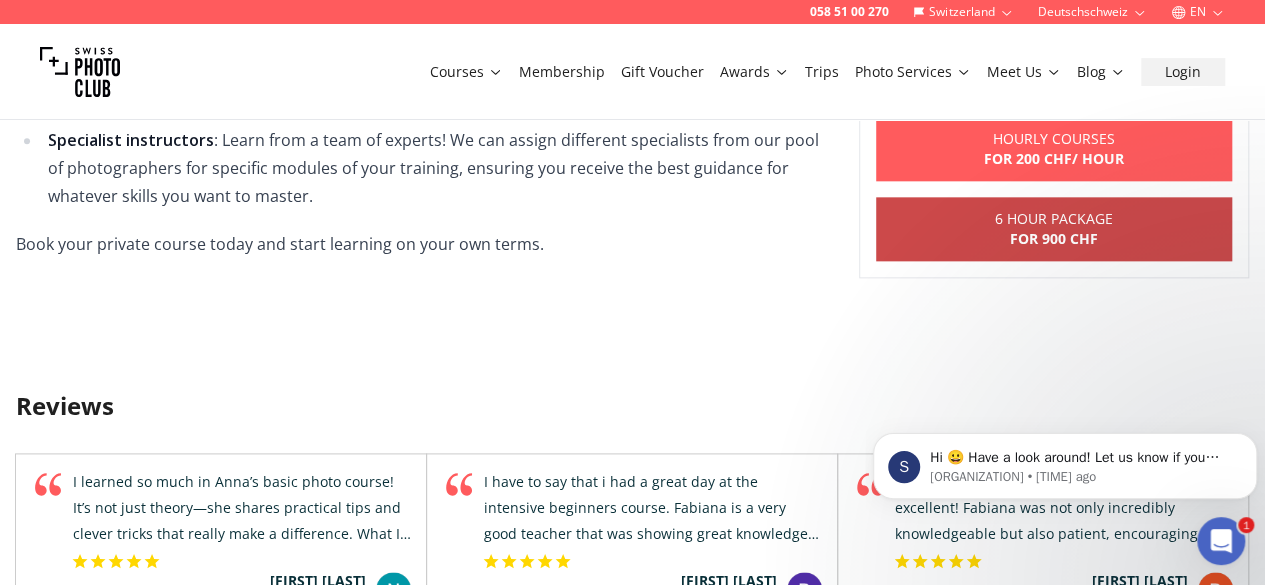 click on "[NUMBER] Hour Package For [PRICE] [CURRENCY]" at bounding box center [1054, 229] 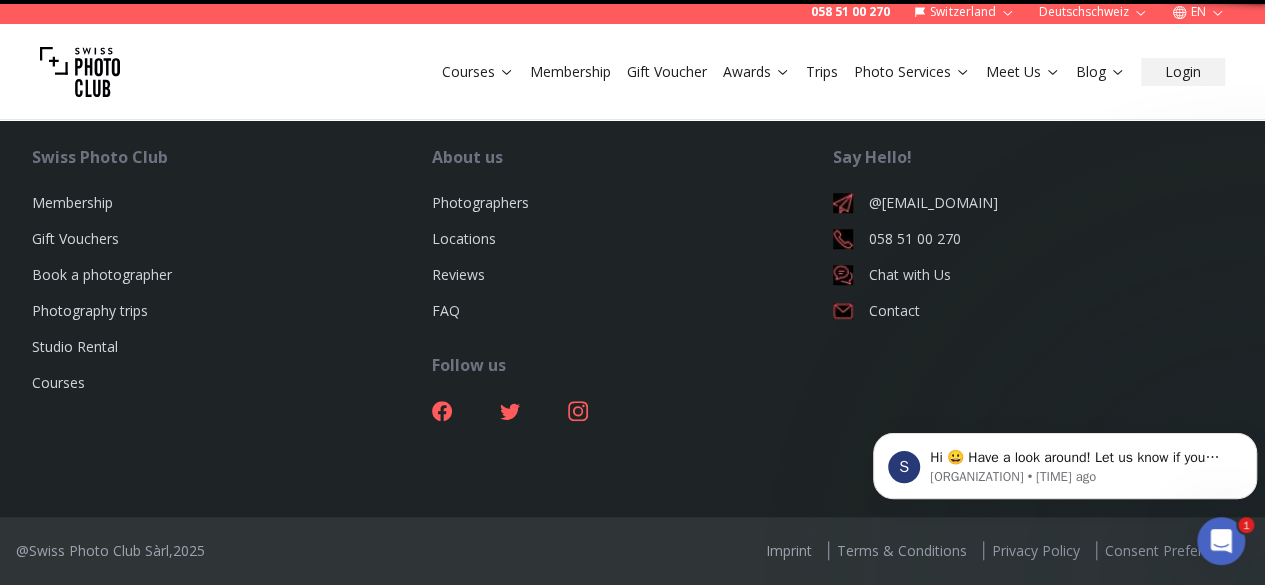 scroll, scrollTop: 0, scrollLeft: 0, axis: both 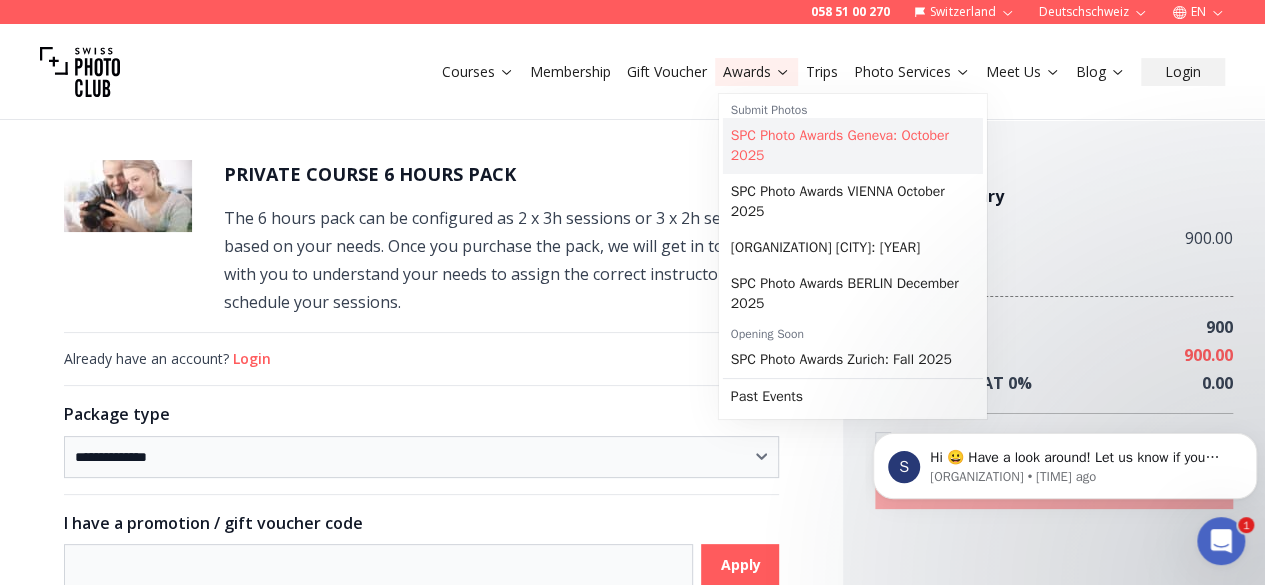 click on "SPC Photo Awards Geneva: October 2025" at bounding box center [853, 146] 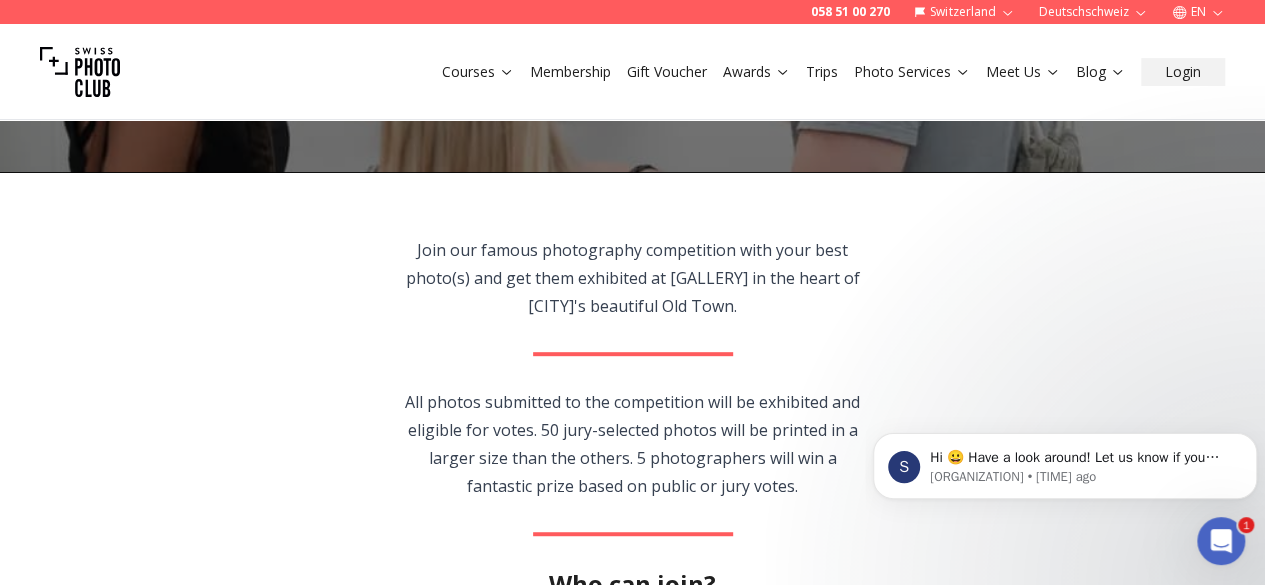scroll, scrollTop: 0, scrollLeft: 0, axis: both 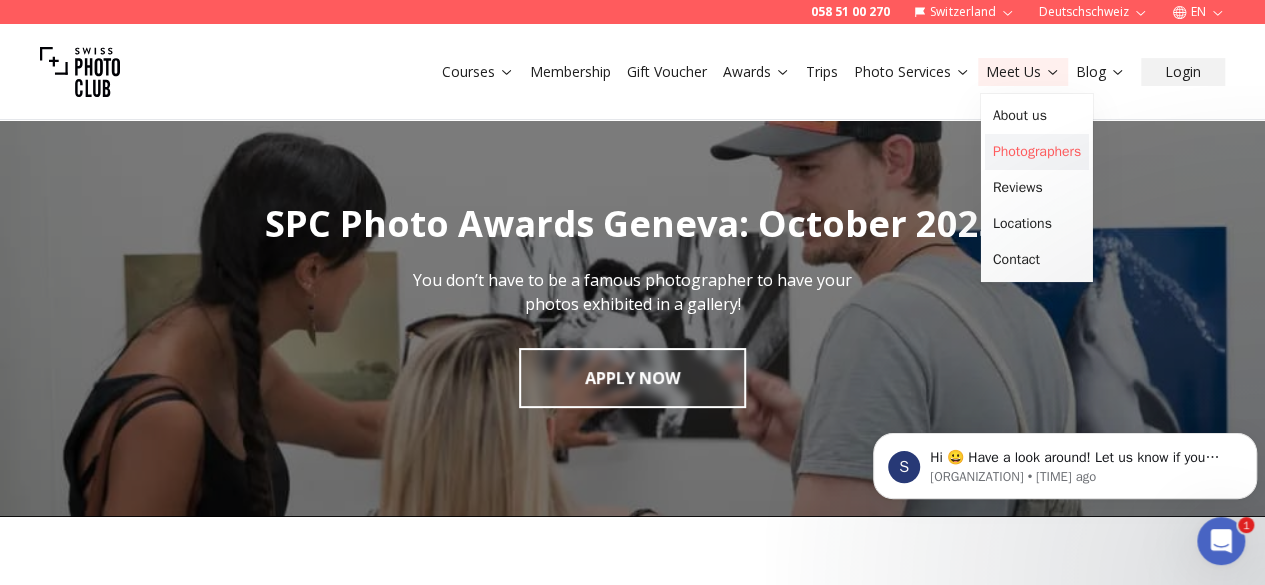 click on "Photographers" at bounding box center [1037, 152] 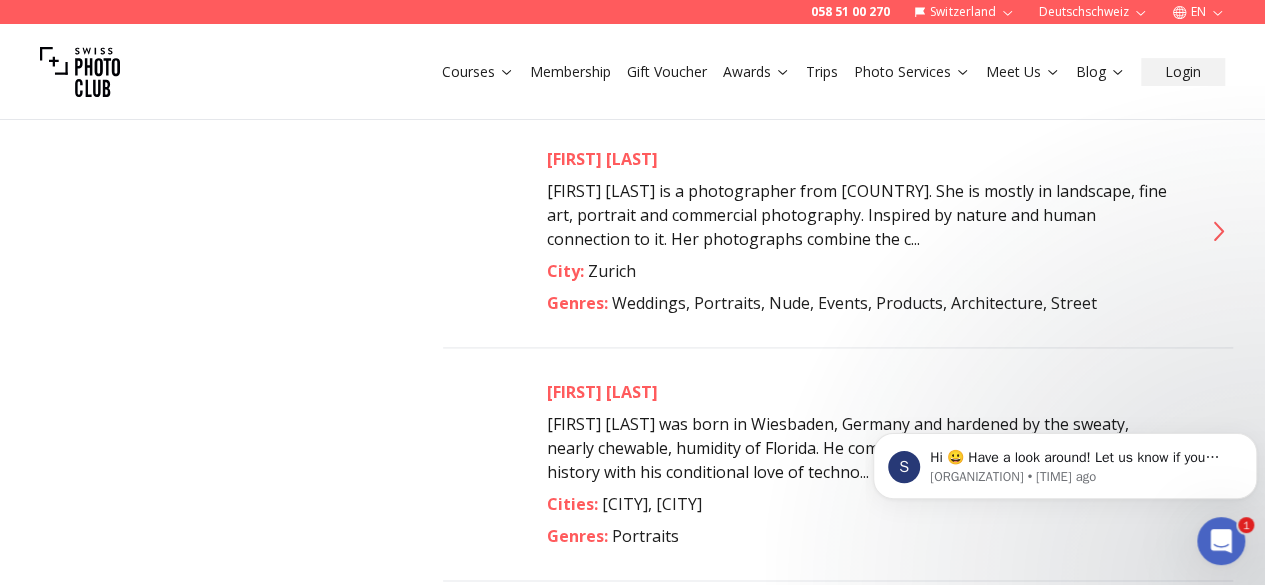 scroll, scrollTop: 1280, scrollLeft: 0, axis: vertical 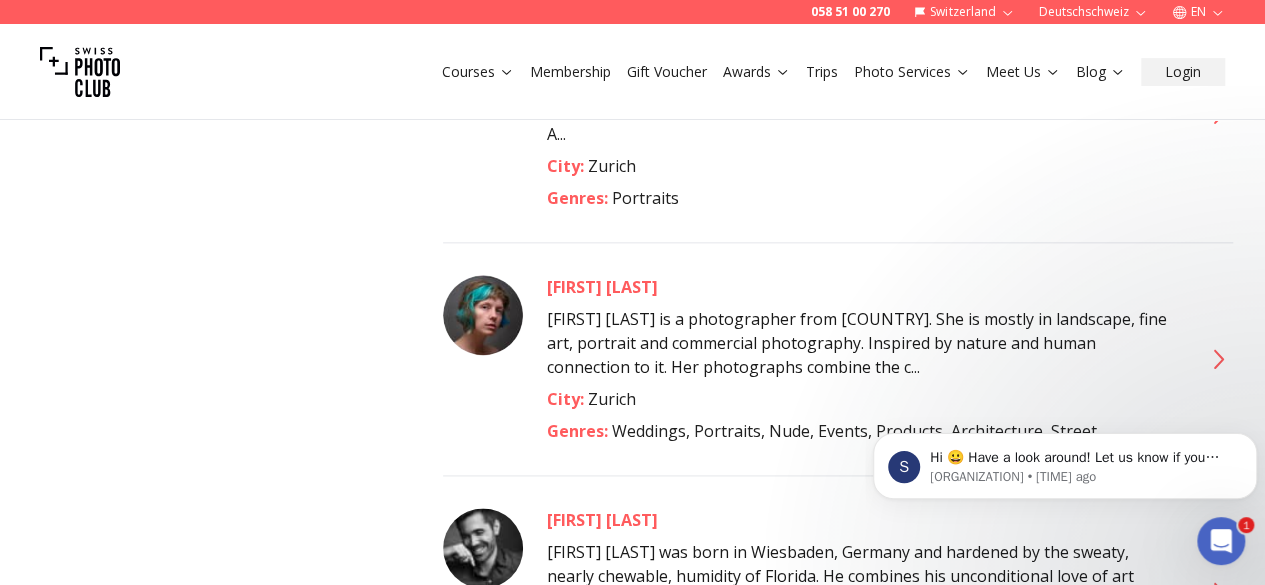 click on "[FIRST] [LAST]" at bounding box center (862, 287) 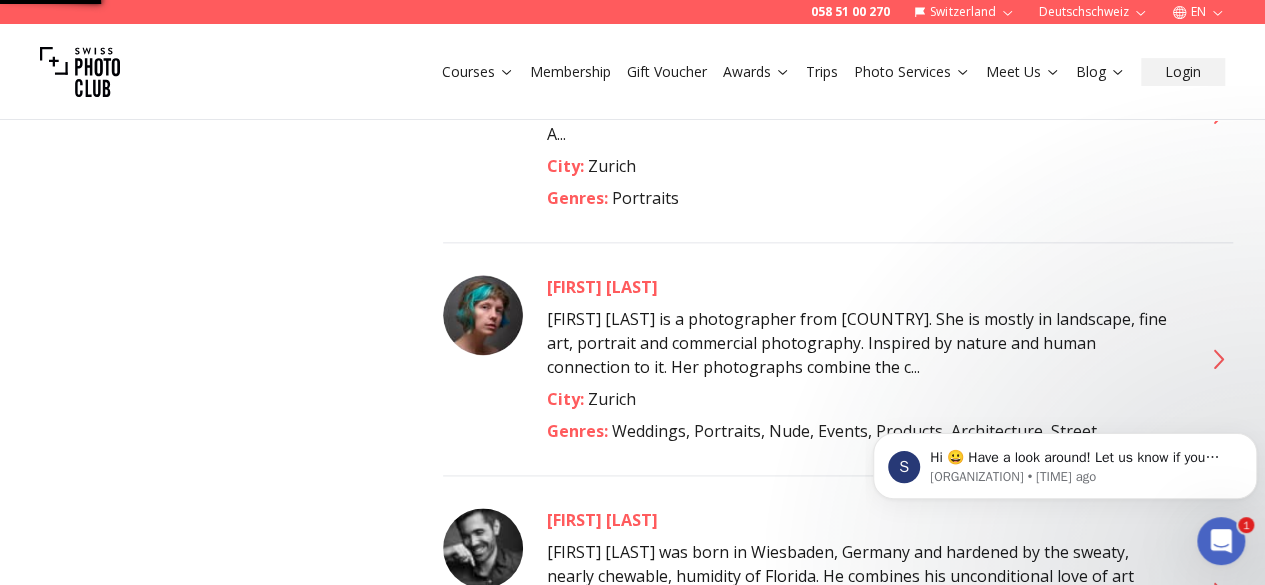 scroll, scrollTop: 0, scrollLeft: 0, axis: both 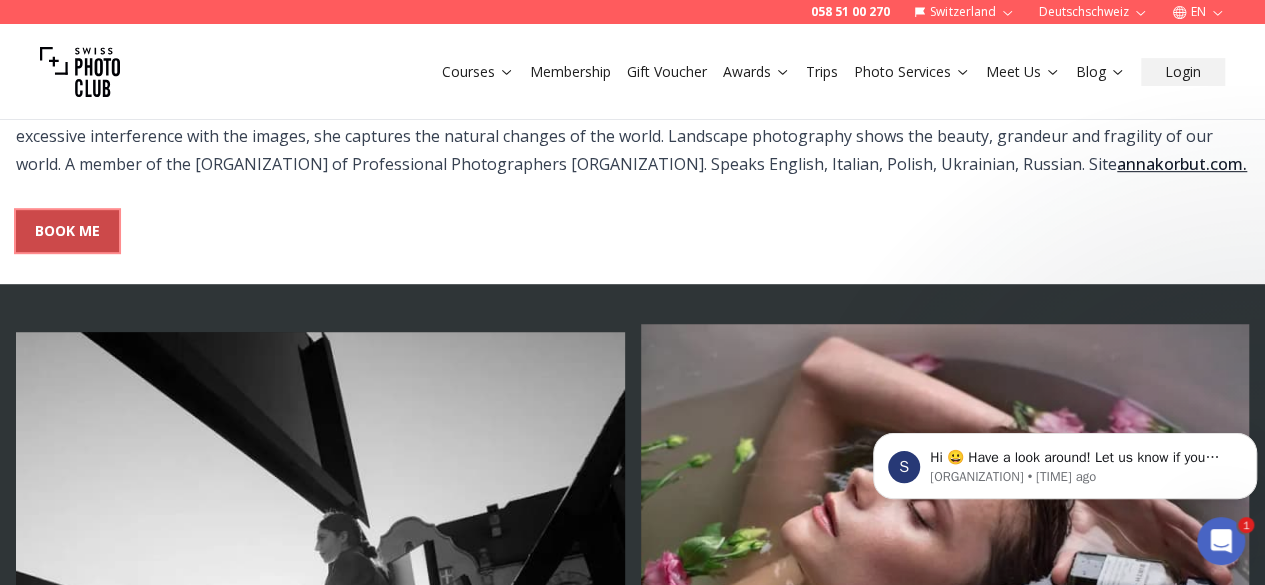 click on "BOOK ME" at bounding box center (67, 231) 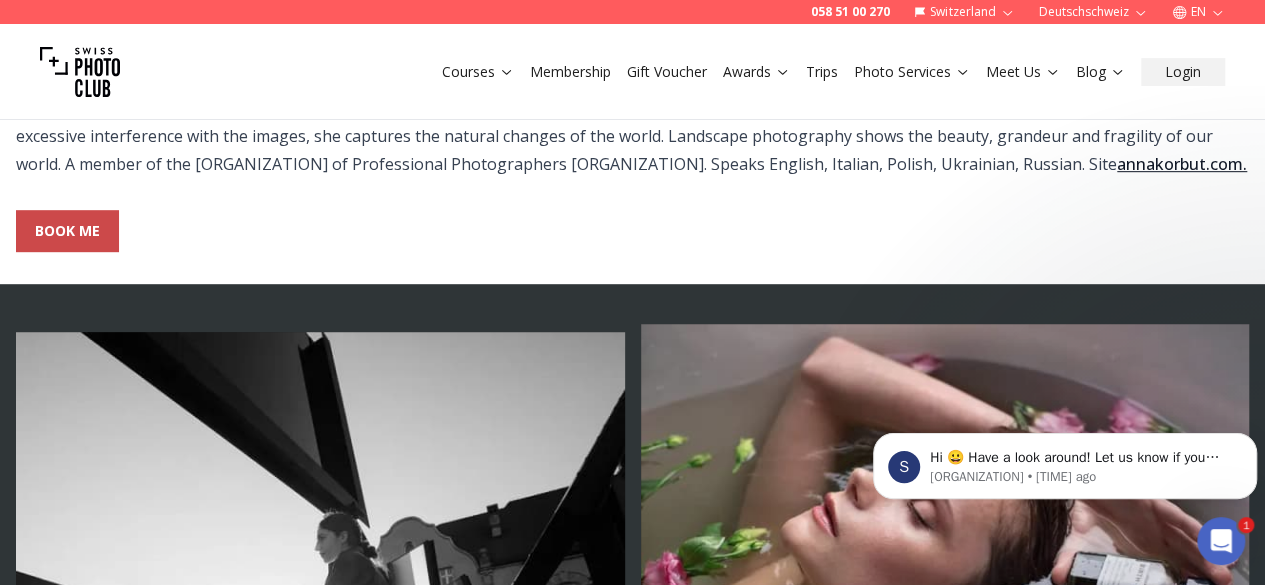 select 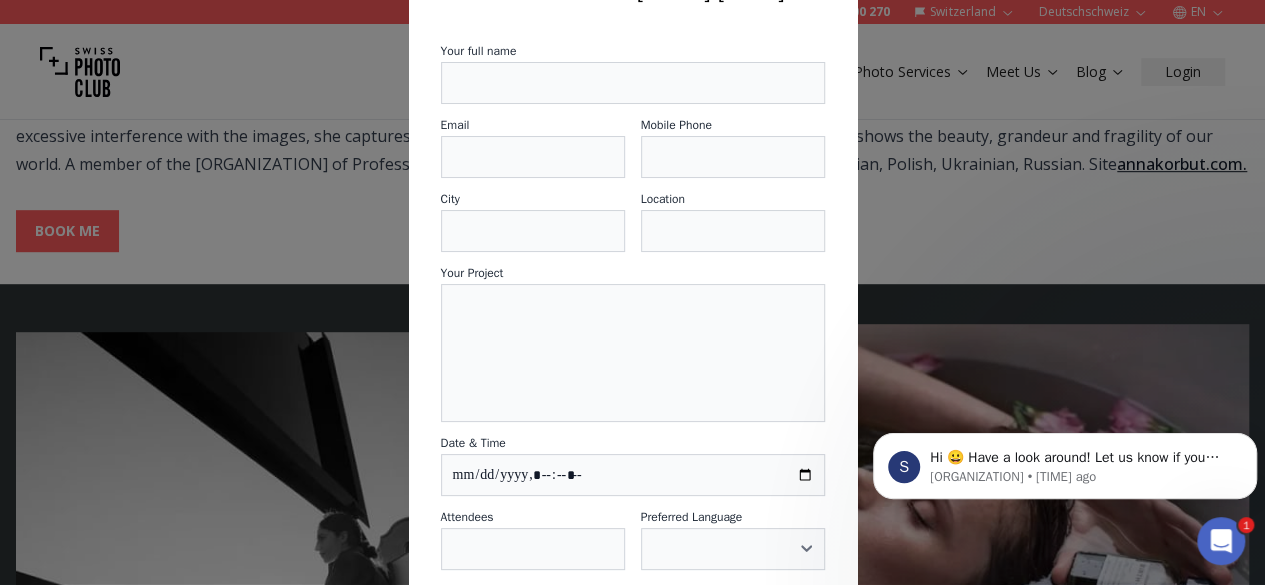 click at bounding box center [632, 292] 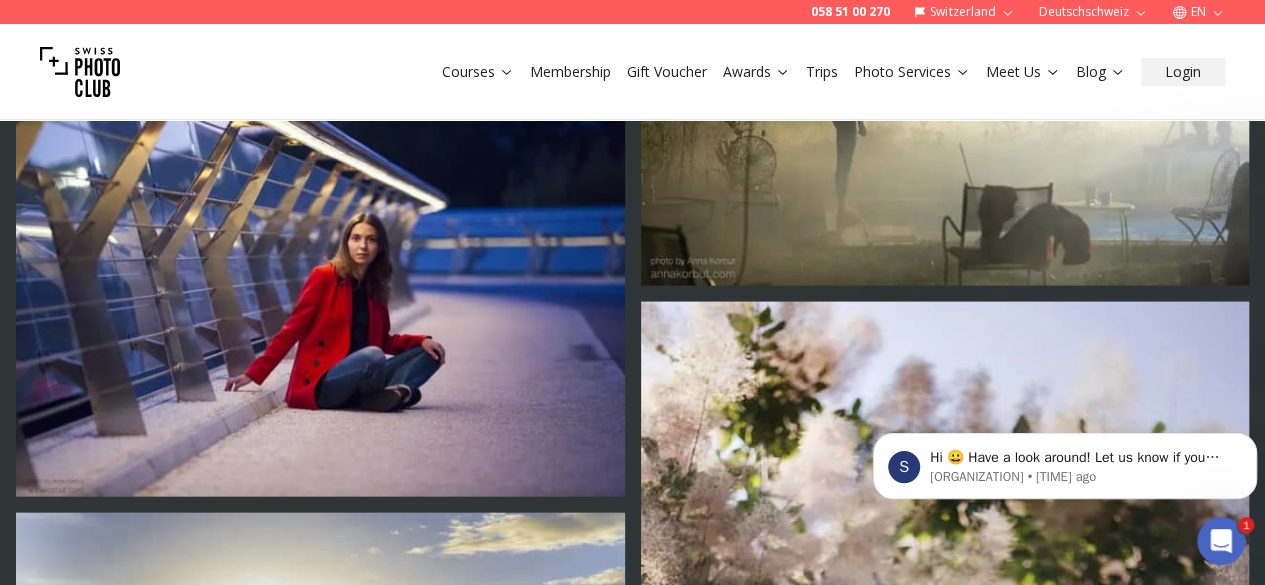 scroll, scrollTop: 478, scrollLeft: 0, axis: vertical 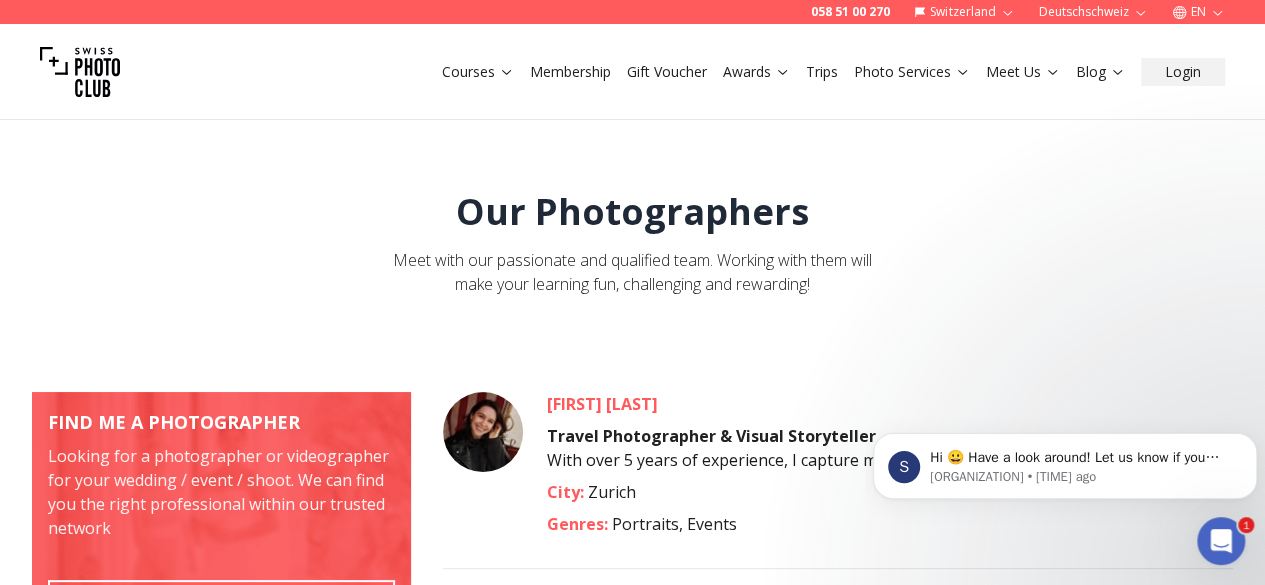 click on "[FIRST] [LAST]" at bounding box center (765, 404) 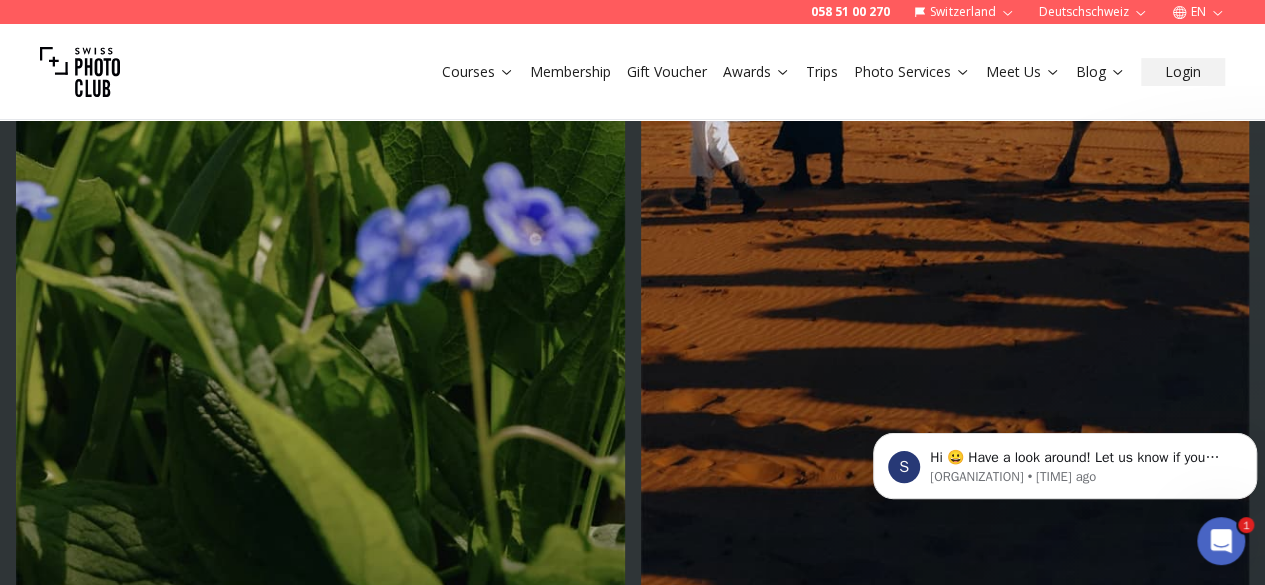 scroll, scrollTop: 2439, scrollLeft: 0, axis: vertical 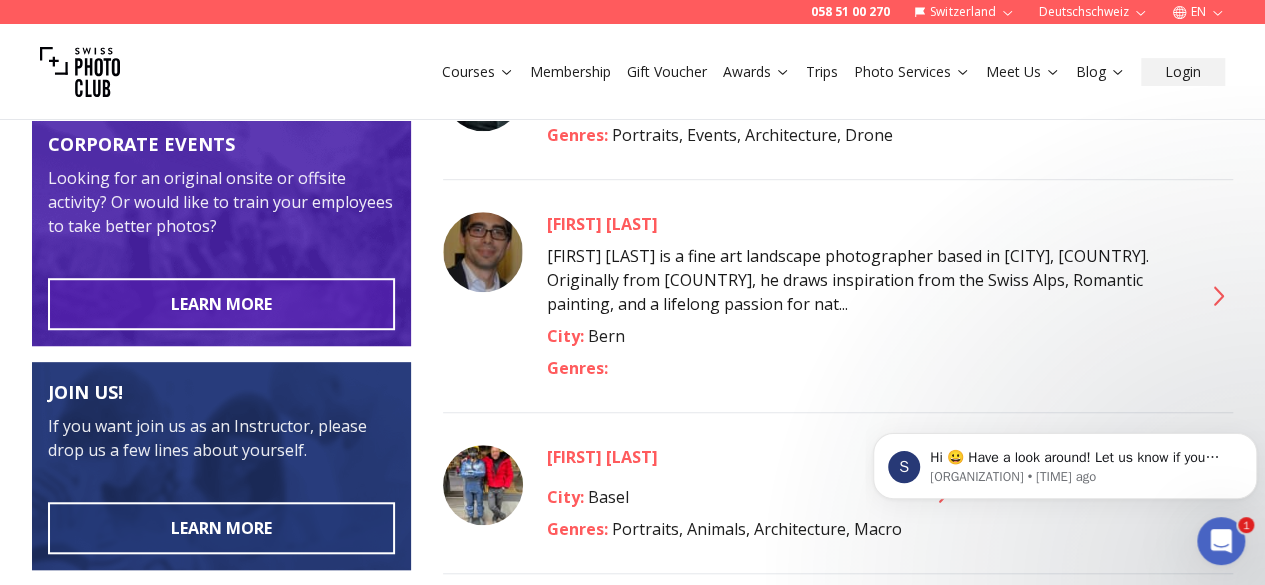 click on "[FIRST] [LAST]" at bounding box center (724, 457) 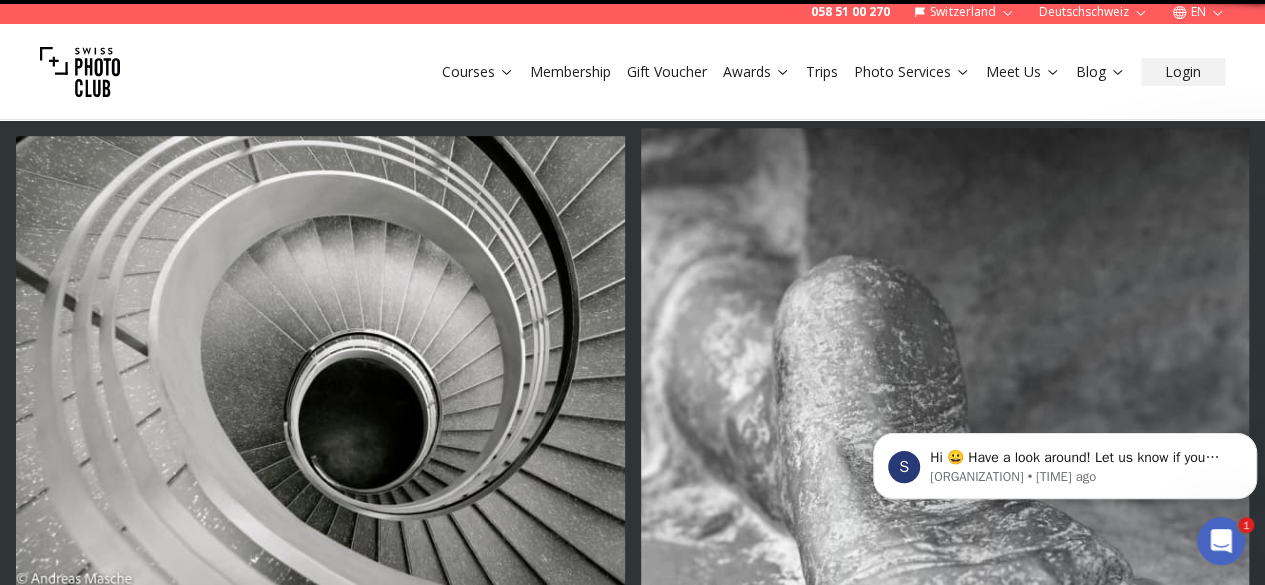 scroll, scrollTop: 0, scrollLeft: 0, axis: both 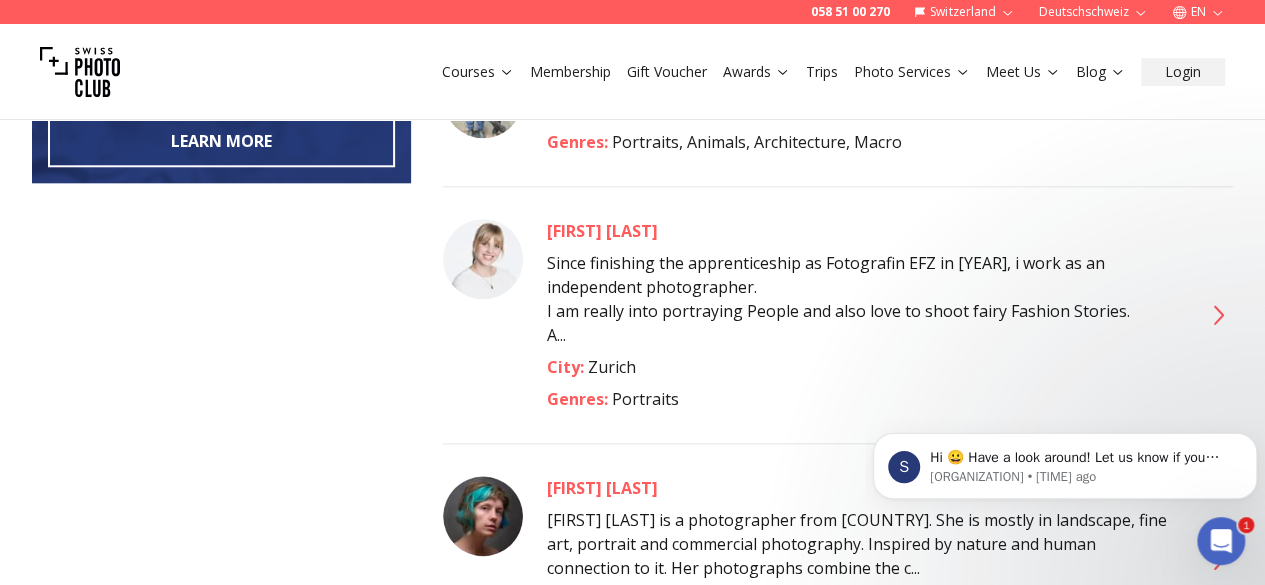 click on "[FIRST] [LAST]" at bounding box center [862, 231] 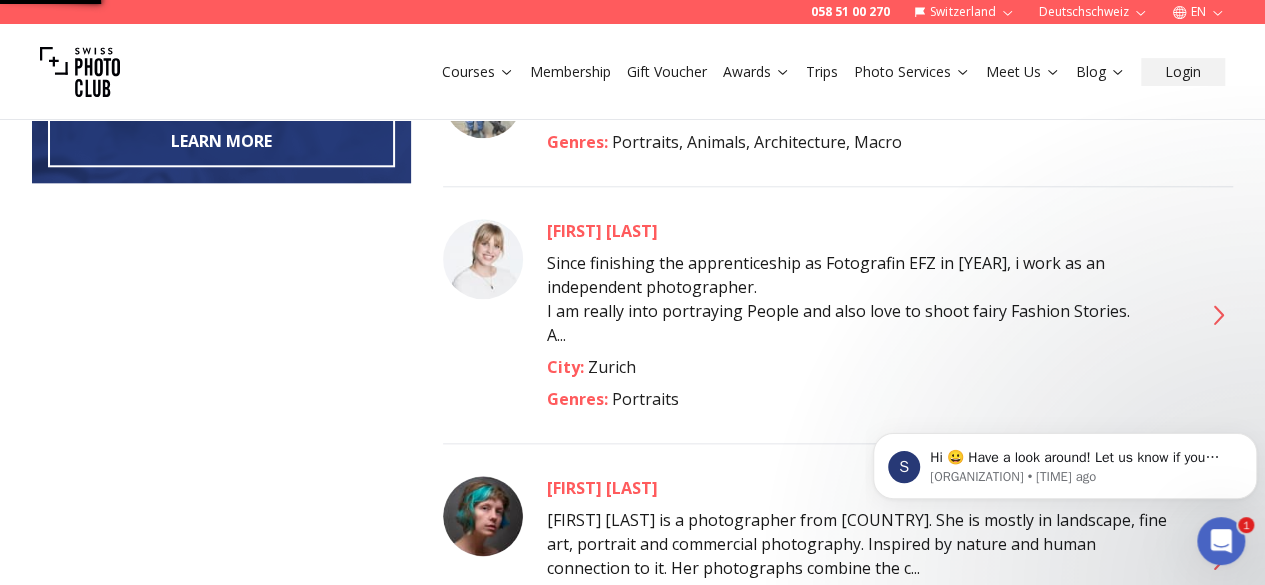 scroll, scrollTop: 0, scrollLeft: 0, axis: both 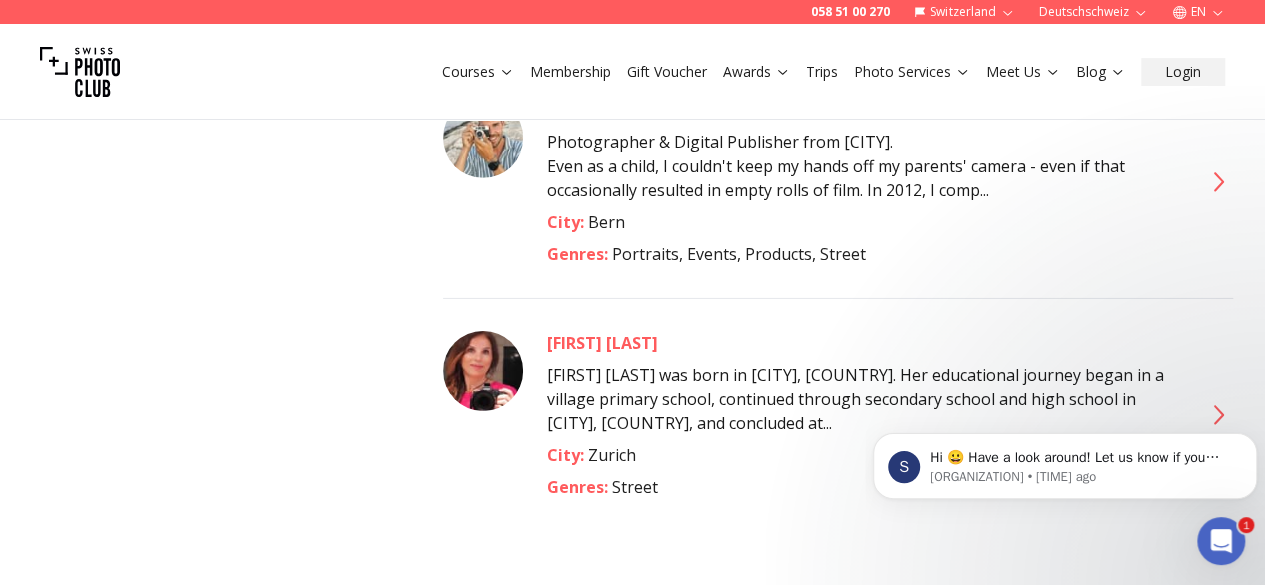click on "[FIRST] [LAST]" at bounding box center (862, 343) 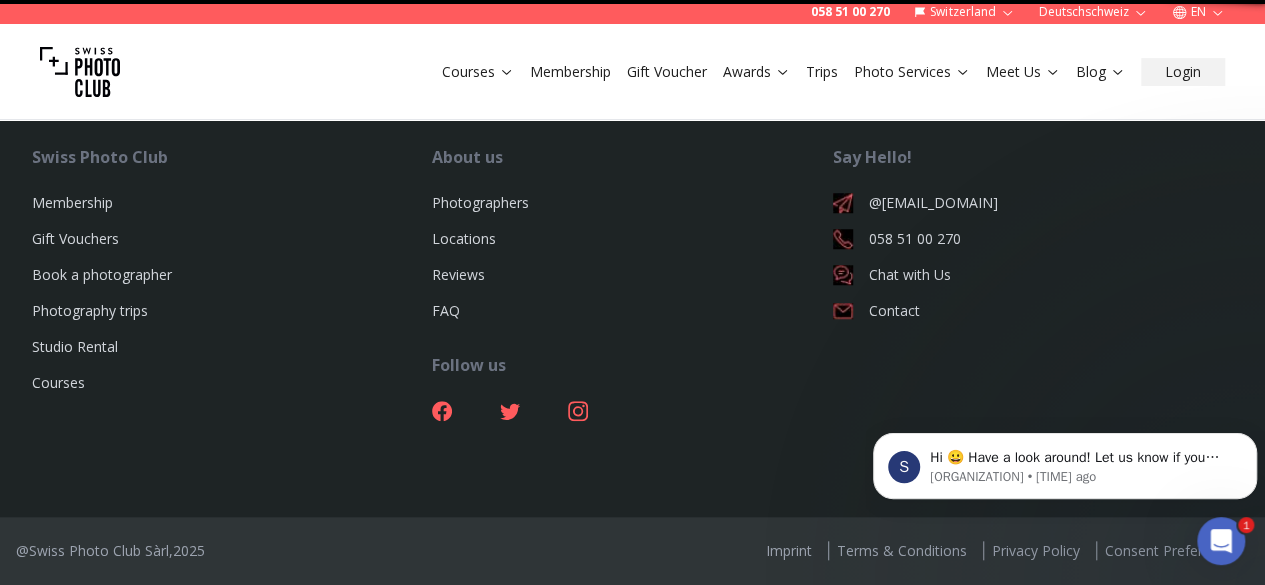 scroll, scrollTop: 0, scrollLeft: 0, axis: both 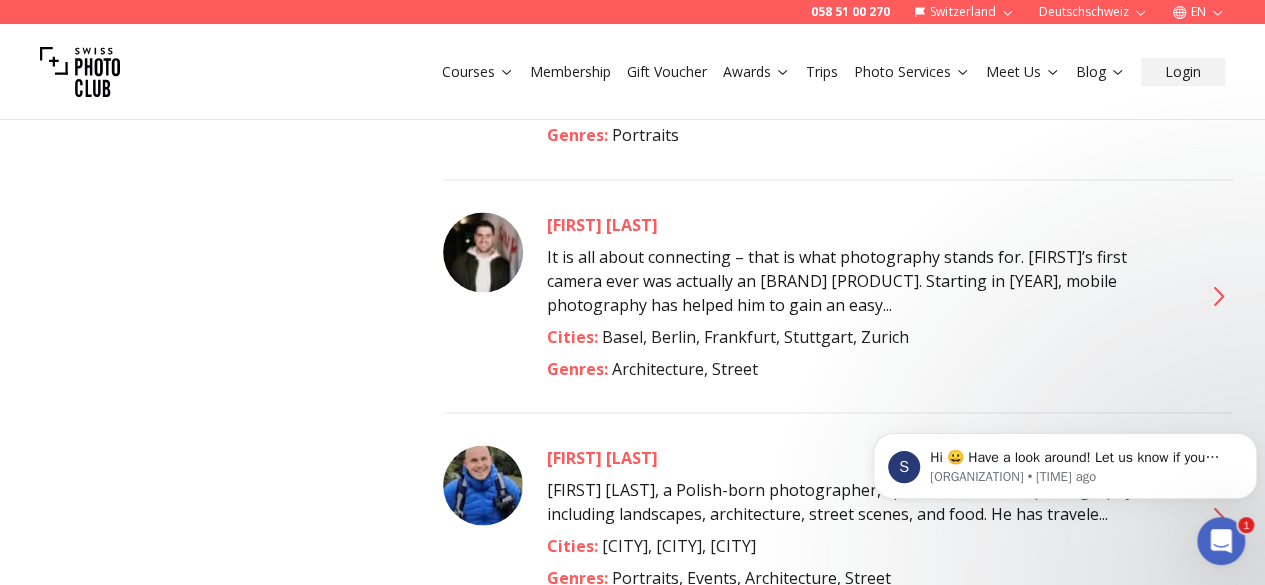 click on "[FIRST] [LAST]" at bounding box center (862, 224) 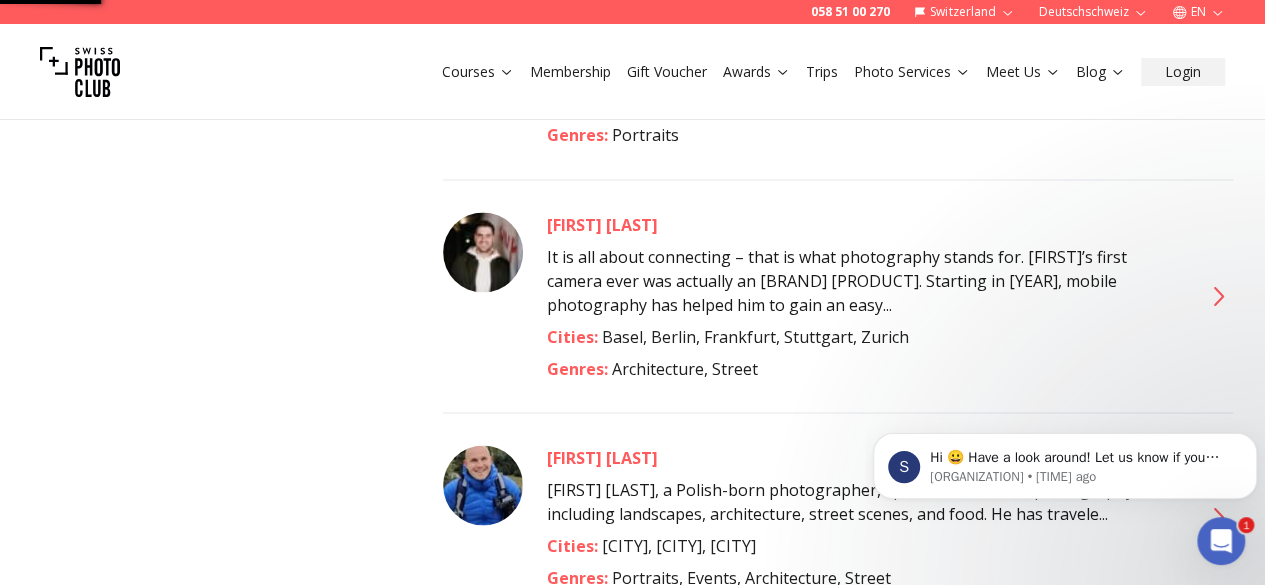 scroll, scrollTop: 0, scrollLeft: 0, axis: both 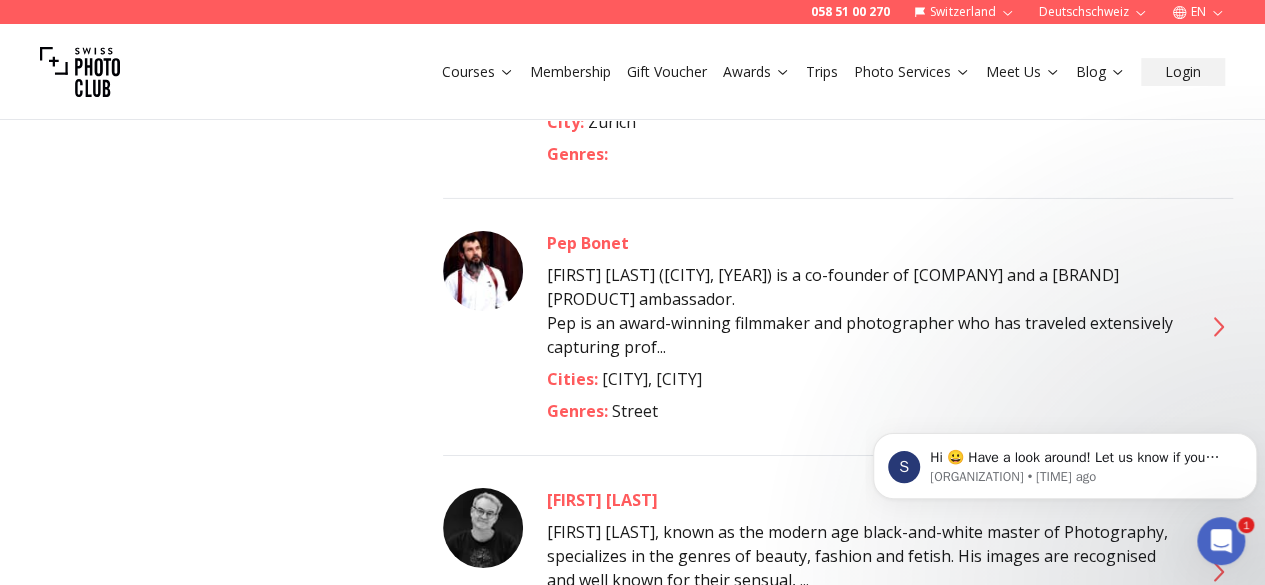 click on "Pep Bonet" at bounding box center (862, 243) 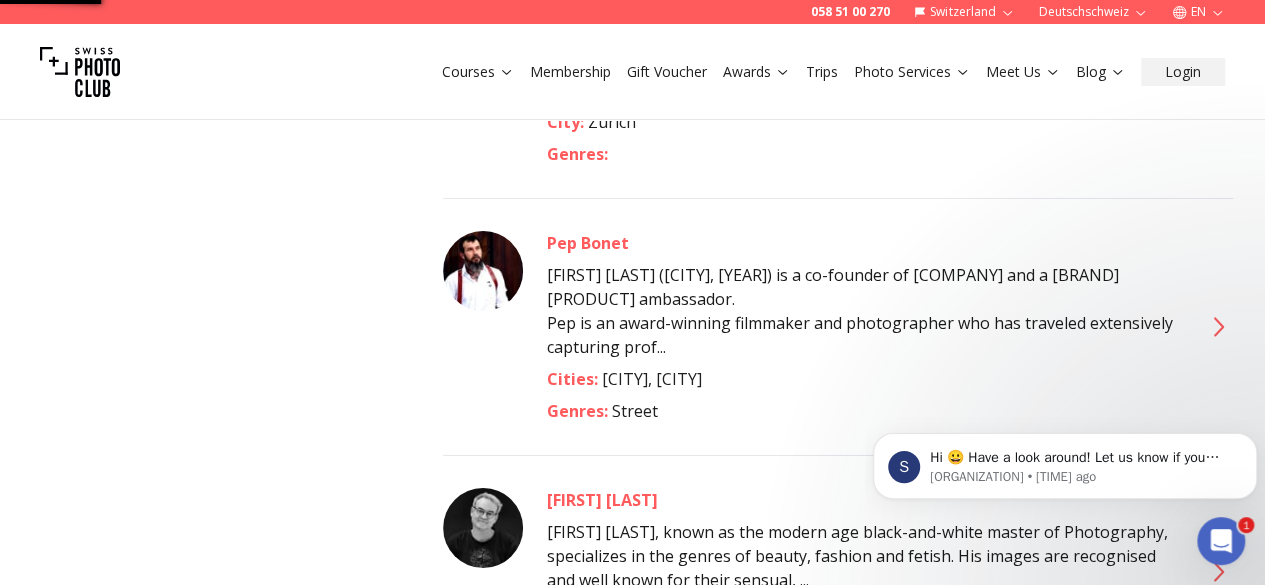 scroll, scrollTop: 0, scrollLeft: 0, axis: both 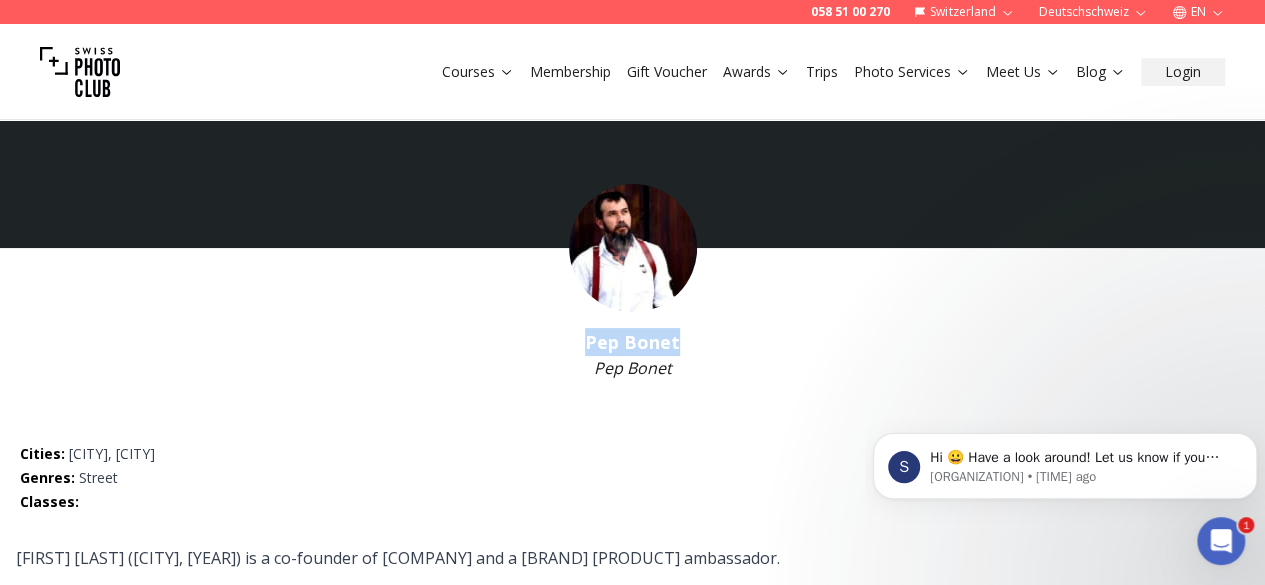 drag, startPoint x: 576, startPoint y: 334, endPoint x: 697, endPoint y: 339, distance: 121.103264 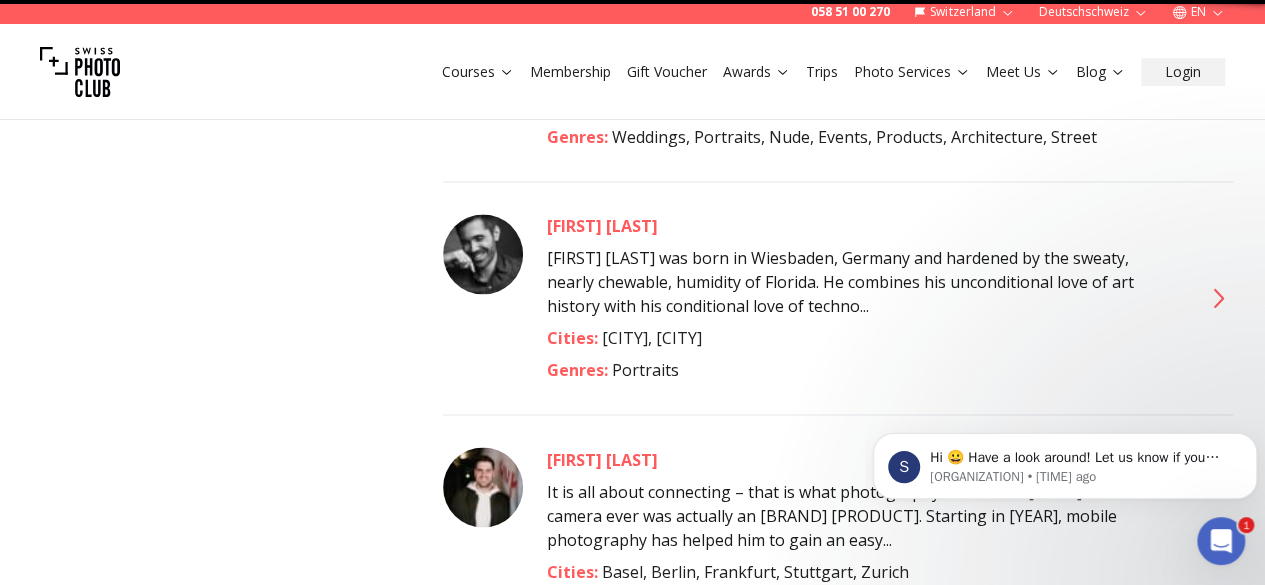 scroll, scrollTop: 0, scrollLeft: 0, axis: both 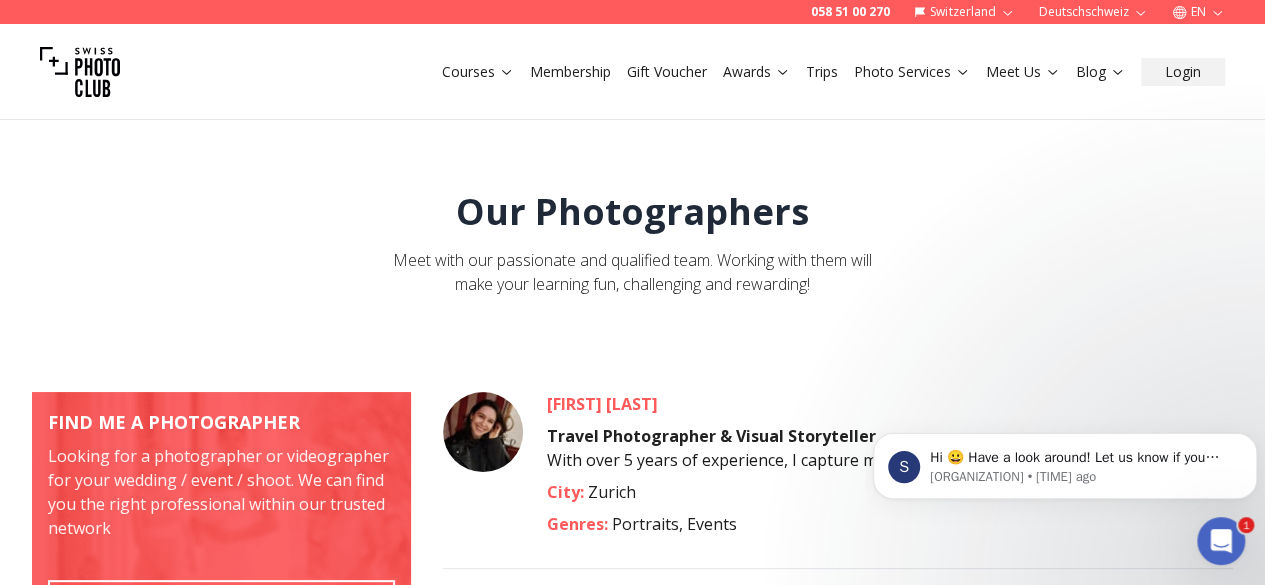 click 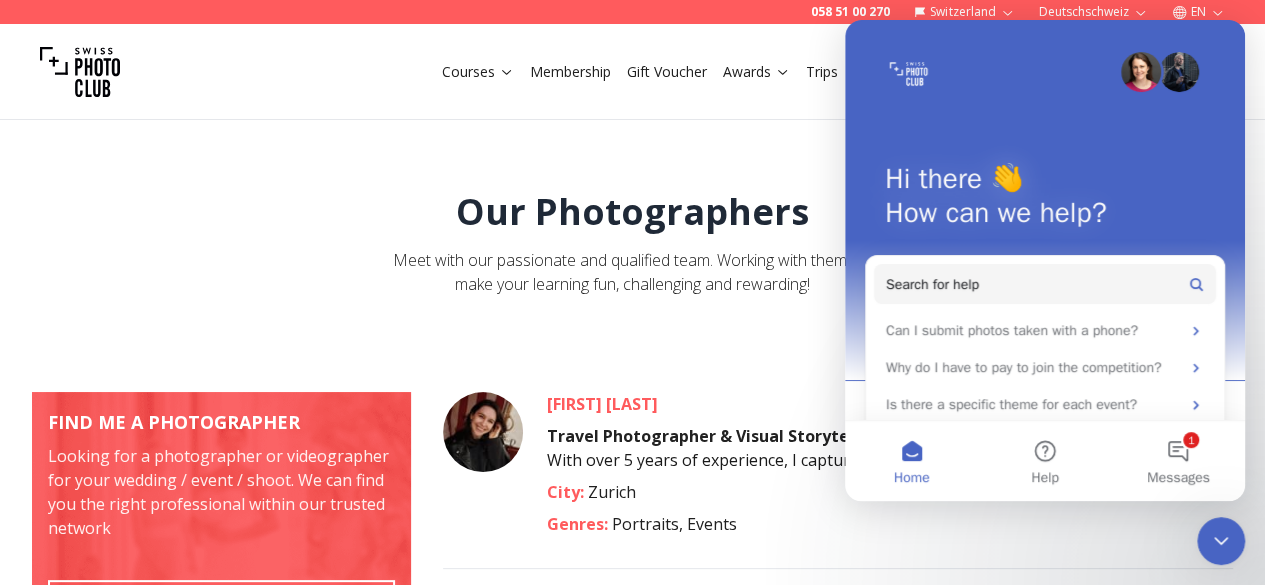click 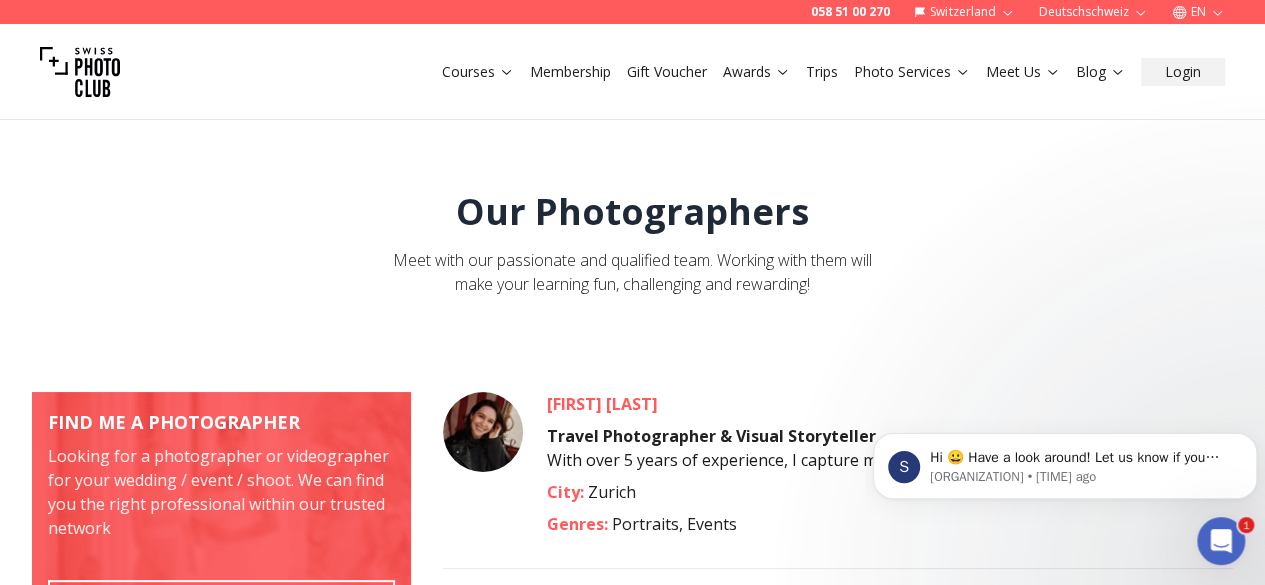 scroll, scrollTop: 0, scrollLeft: 0, axis: both 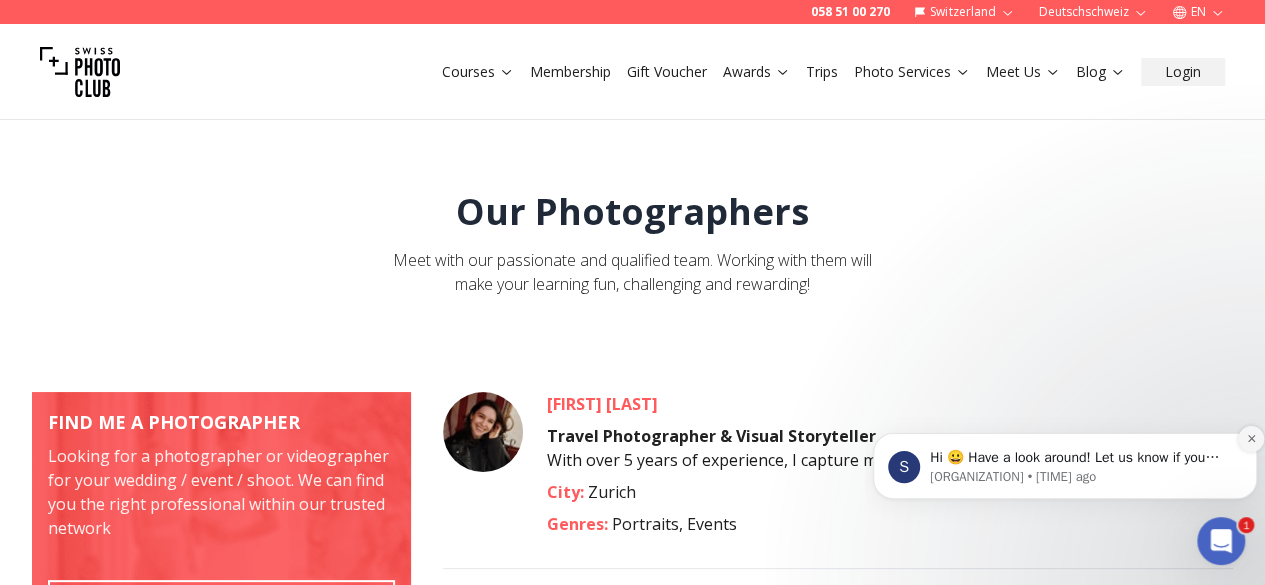 click 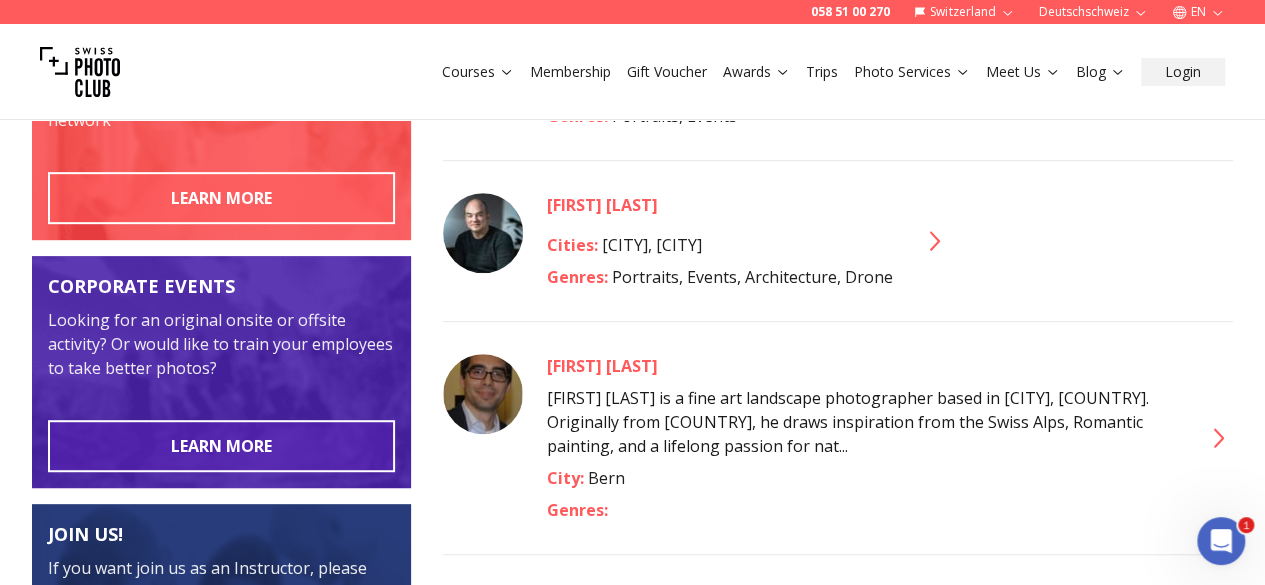 scroll, scrollTop: 479, scrollLeft: 0, axis: vertical 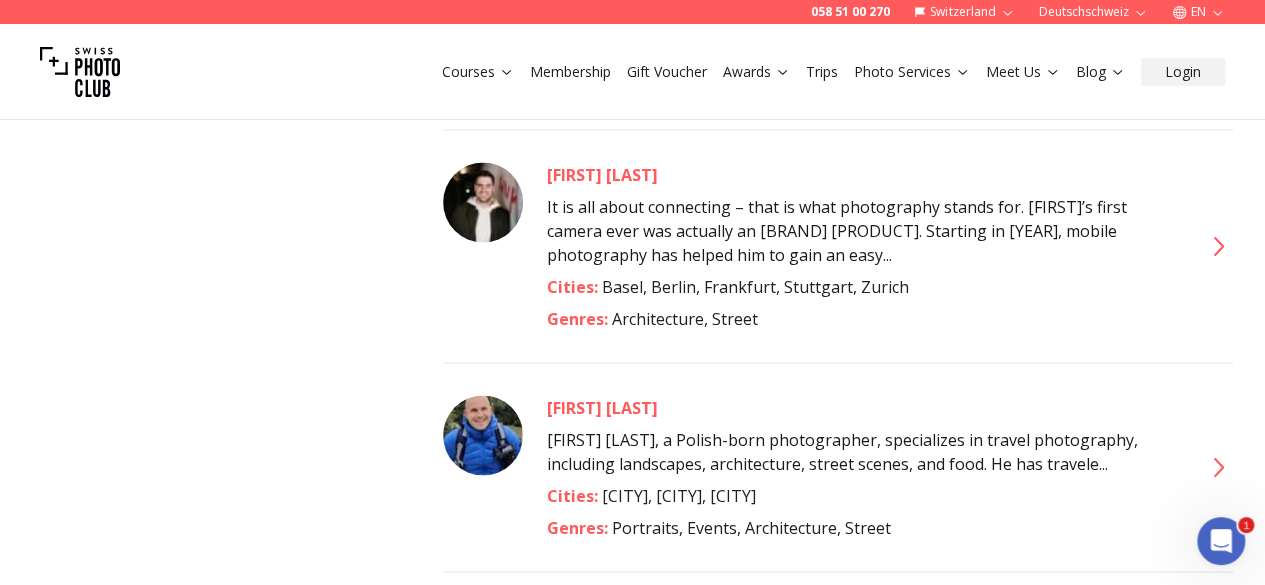 click on "[FIRST] [LAST]" at bounding box center (862, 407) 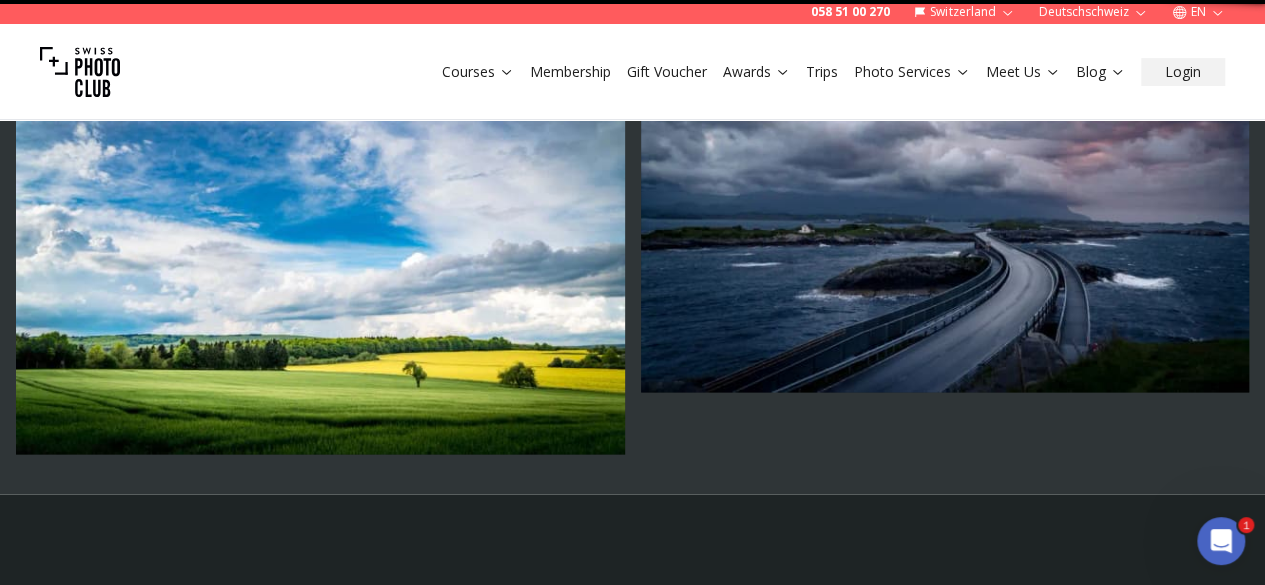 scroll, scrollTop: 0, scrollLeft: 0, axis: both 